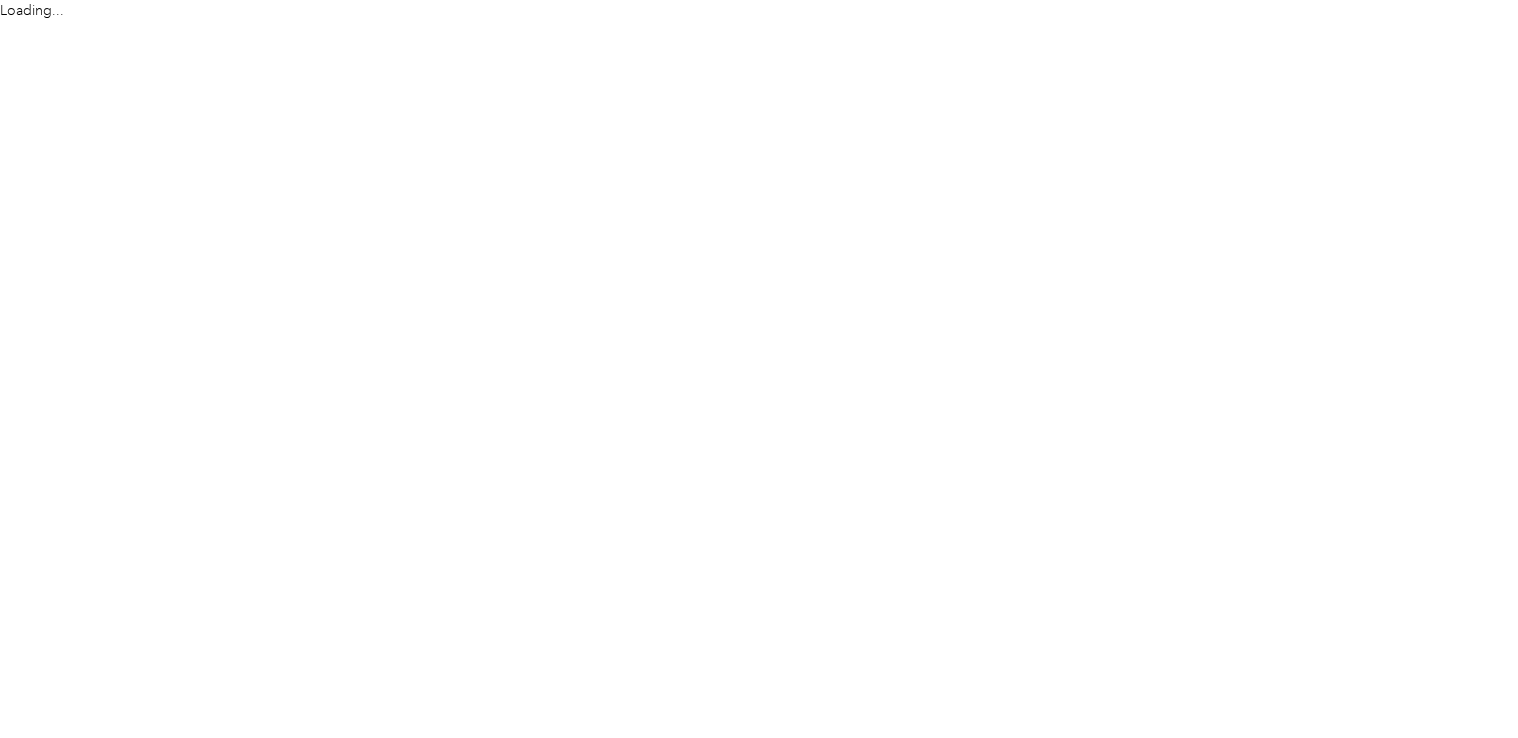 scroll, scrollTop: 0, scrollLeft: 0, axis: both 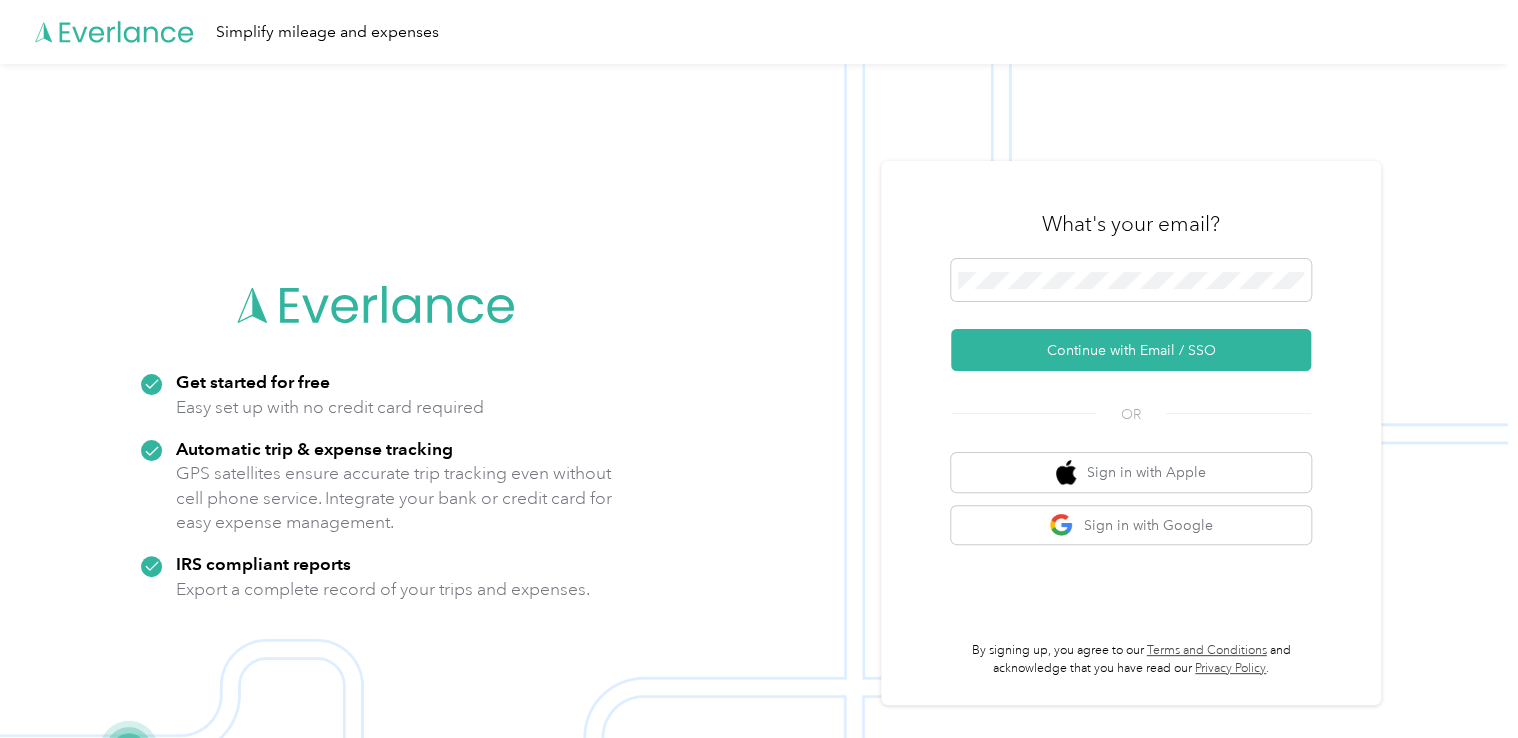 click on "Continue with Email / SSO" at bounding box center (1131, 350) 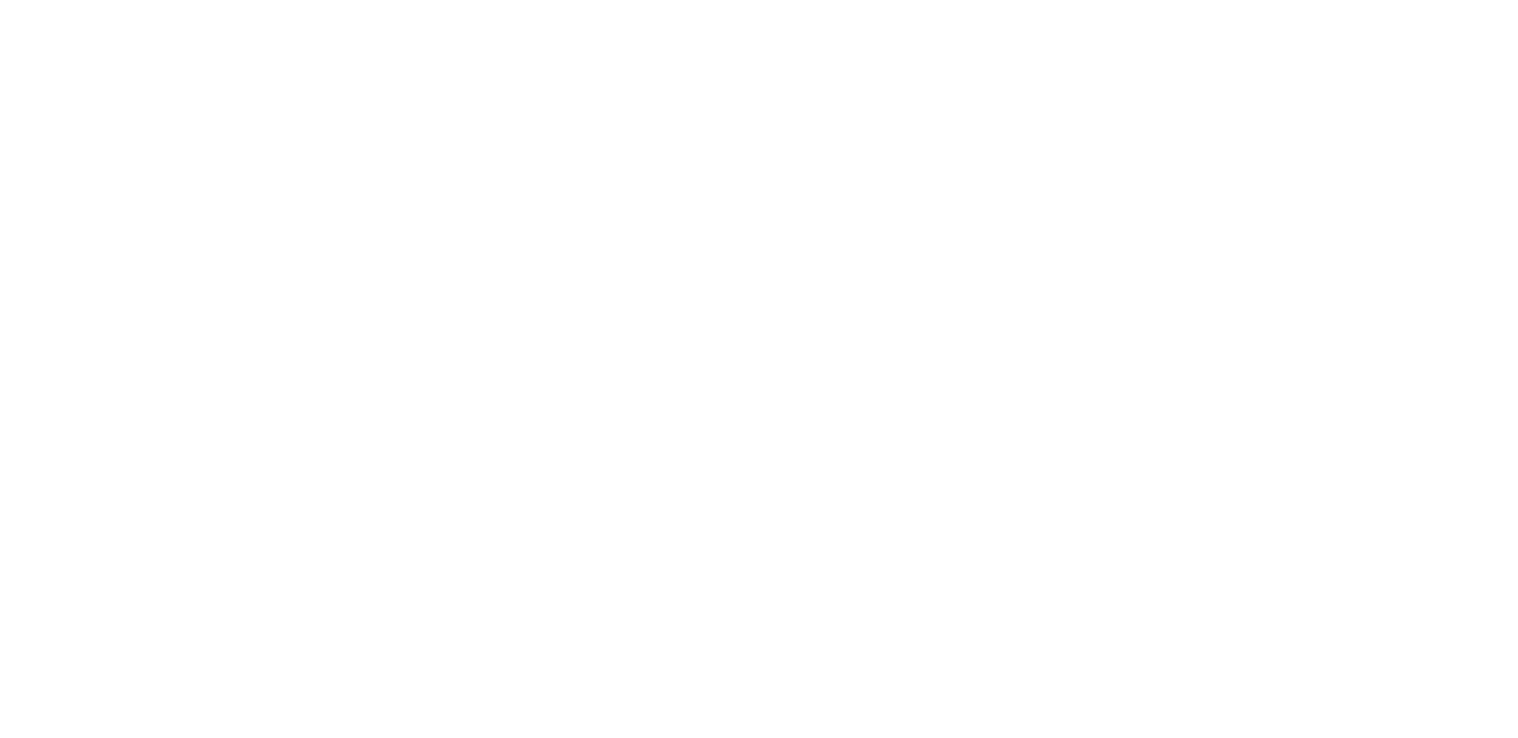 scroll, scrollTop: 0, scrollLeft: 0, axis: both 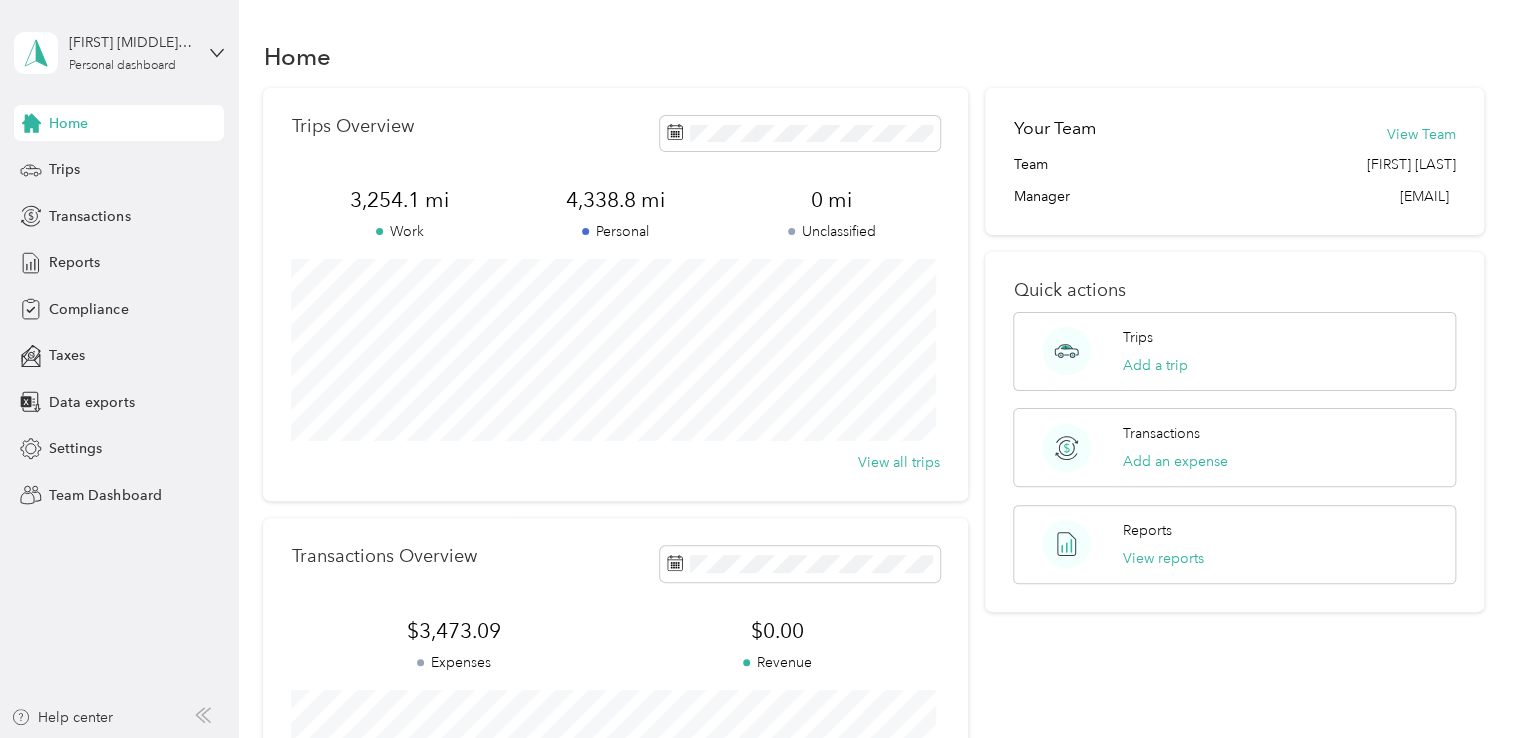click on "View reports" at bounding box center [1163, 558] 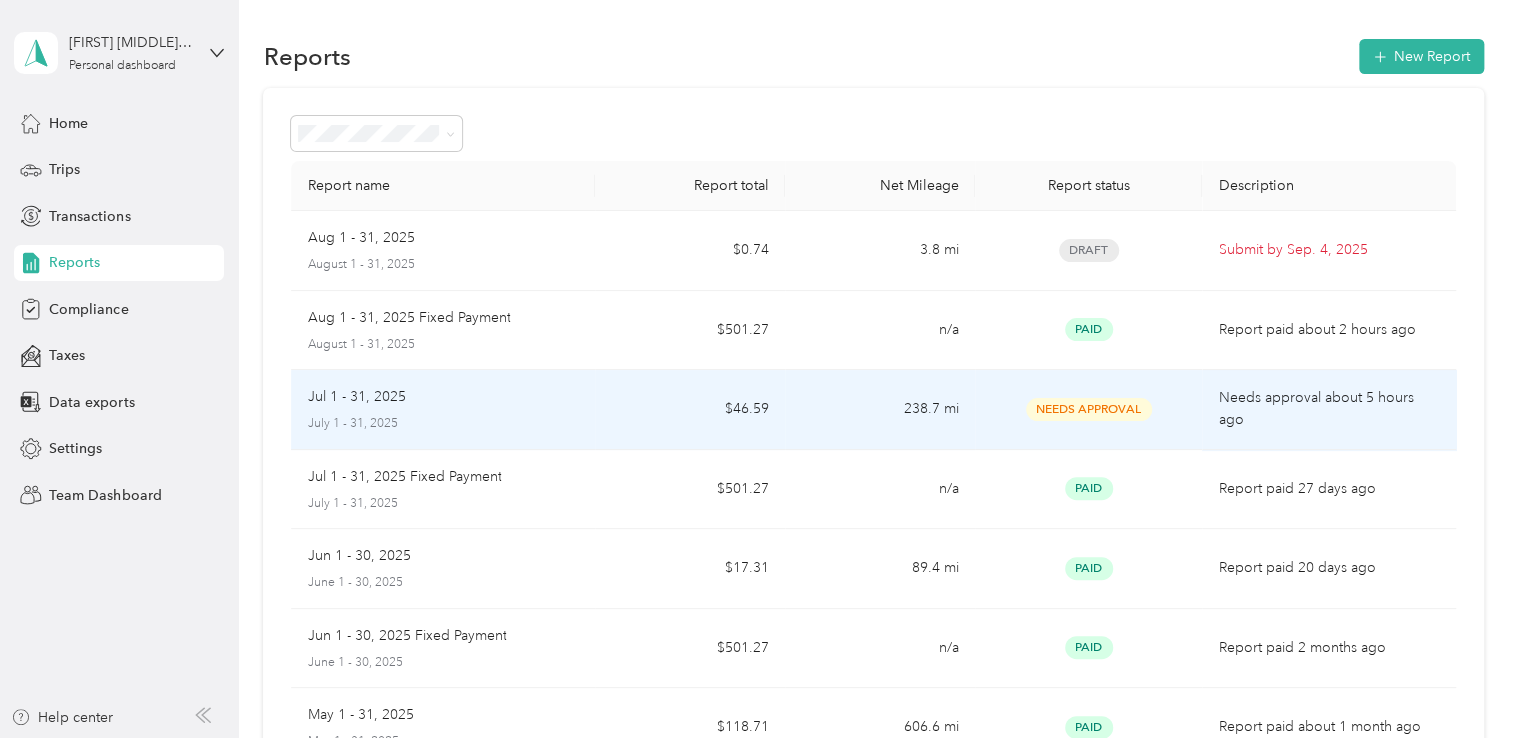 click on "July 1 - 31, 2025" at bounding box center (443, 424) 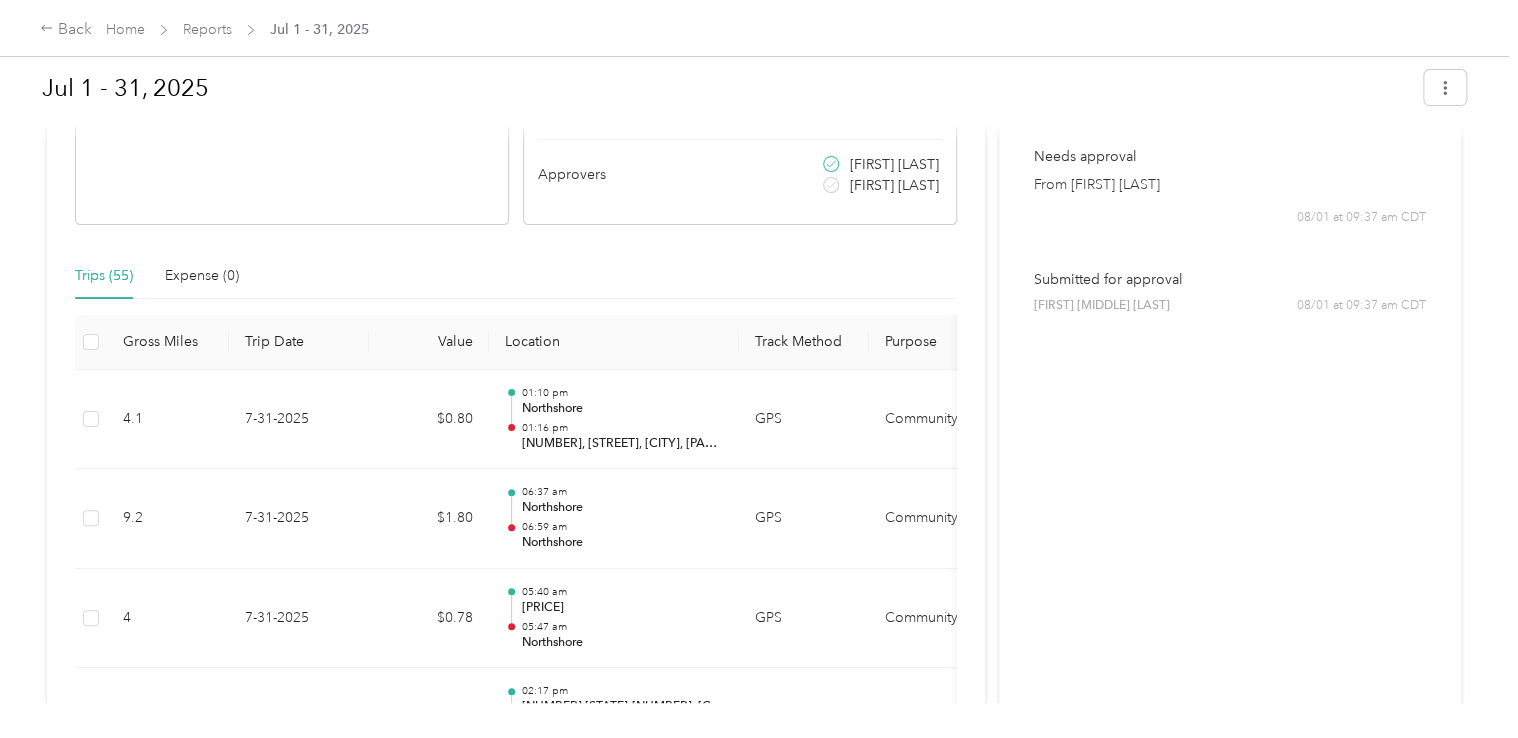 scroll, scrollTop: 0, scrollLeft: 0, axis: both 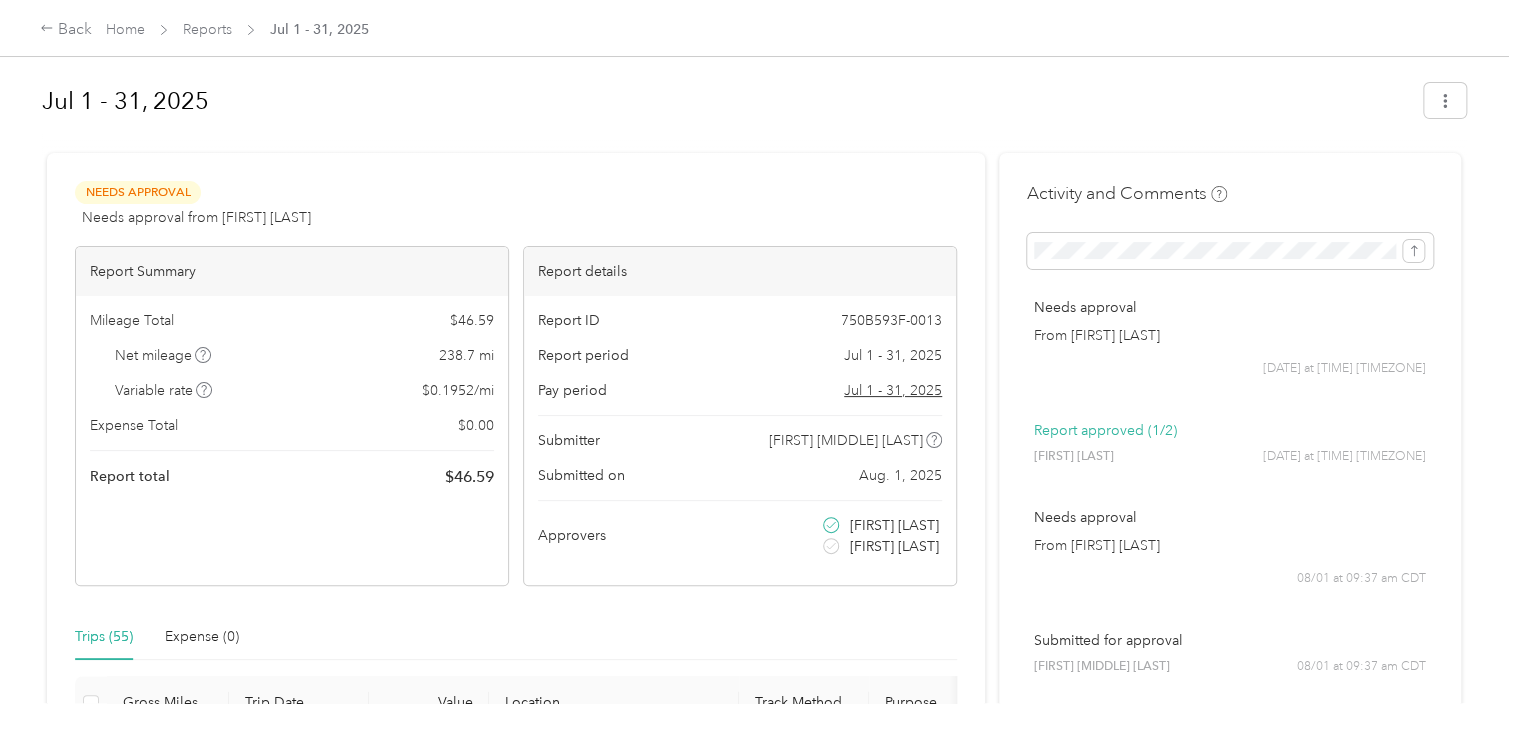 click on "Back" at bounding box center [66, 30] 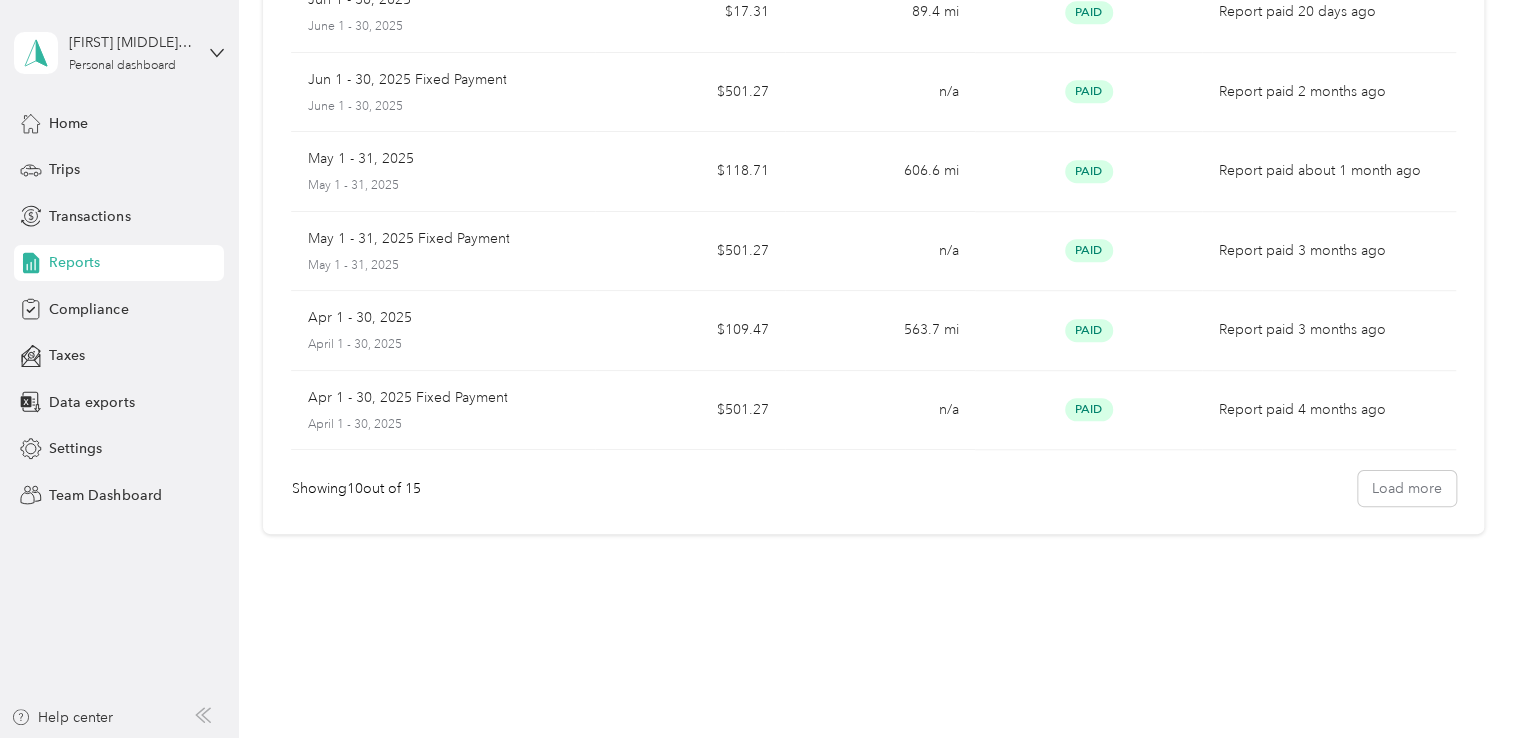 scroll, scrollTop: 0, scrollLeft: 0, axis: both 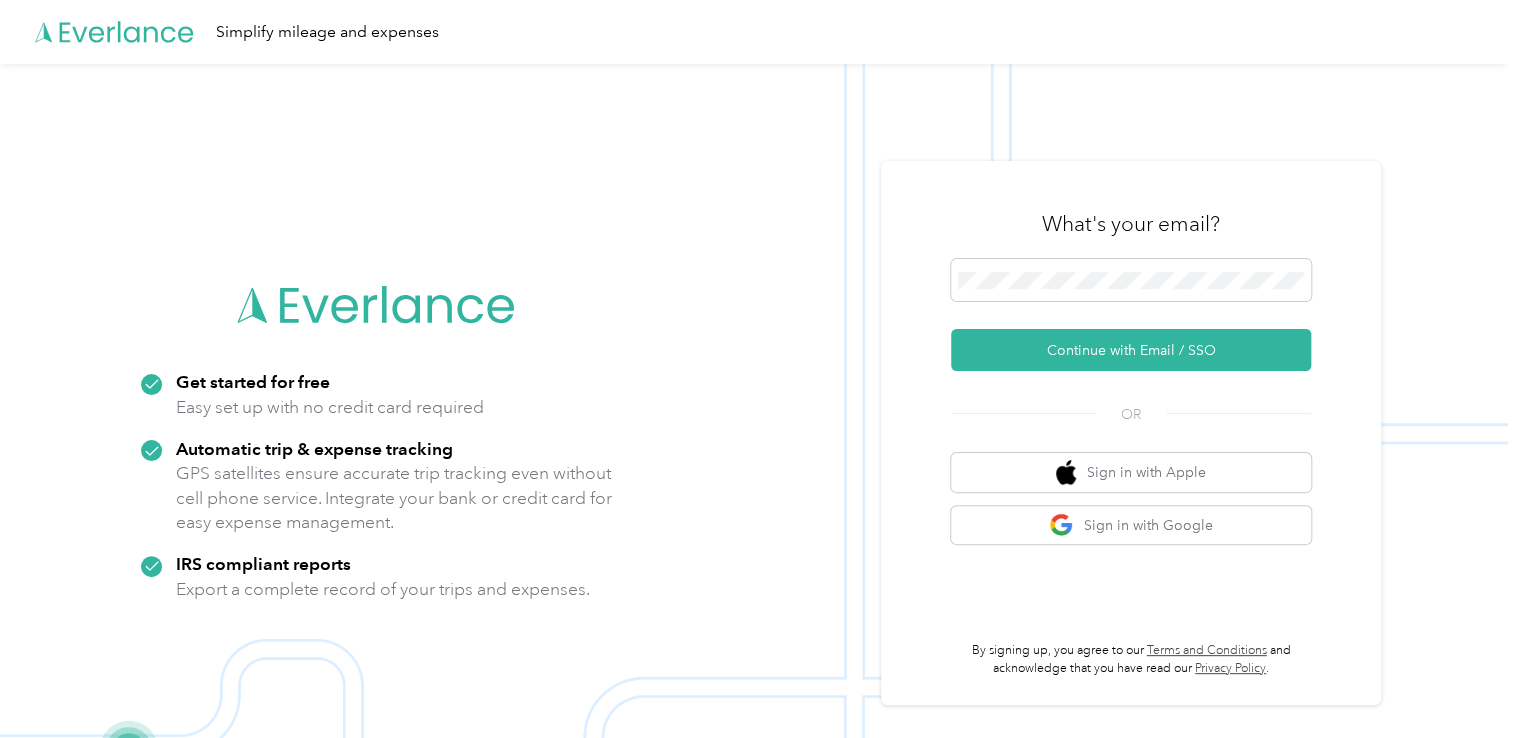 click on "Continue with Email / SSO" at bounding box center (1131, 350) 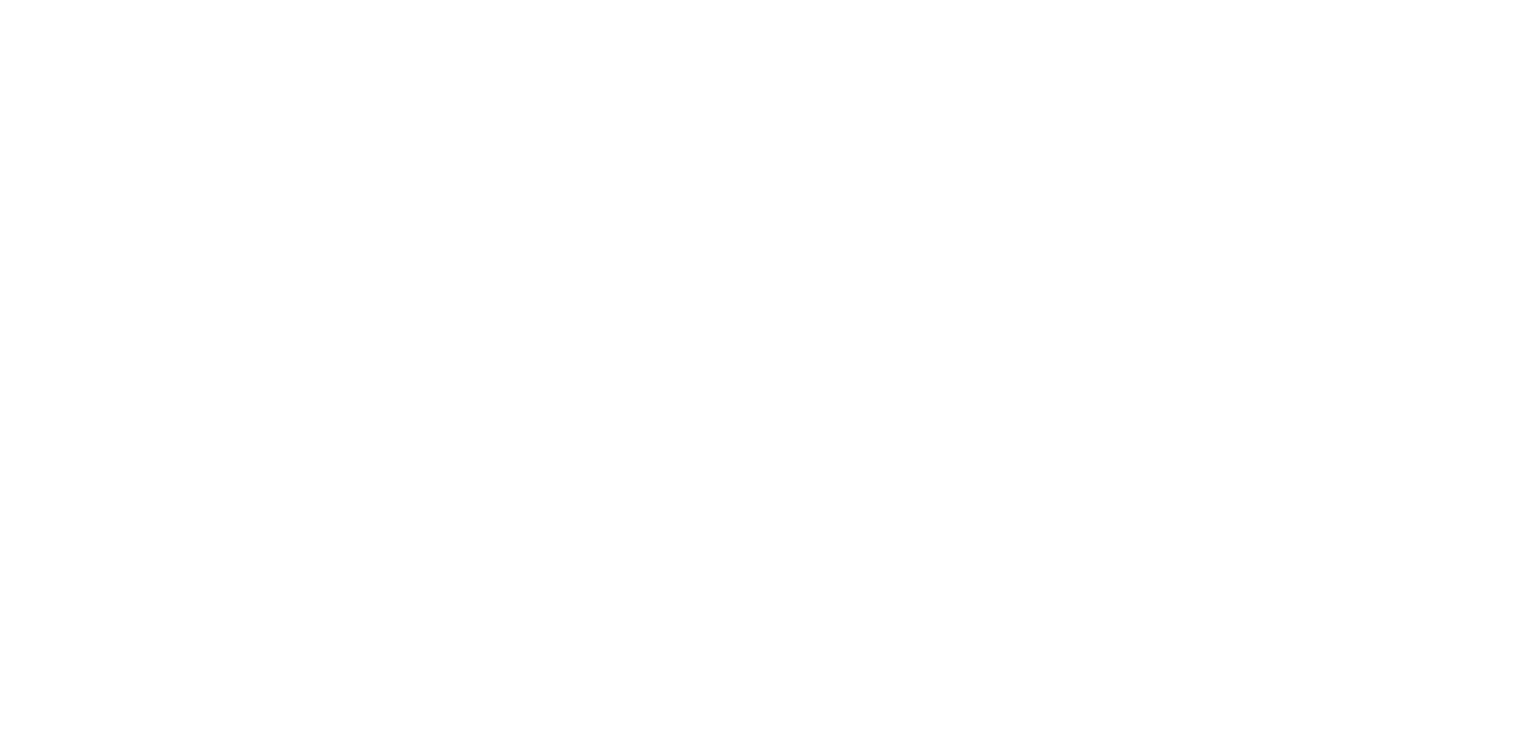 scroll, scrollTop: 0, scrollLeft: 0, axis: both 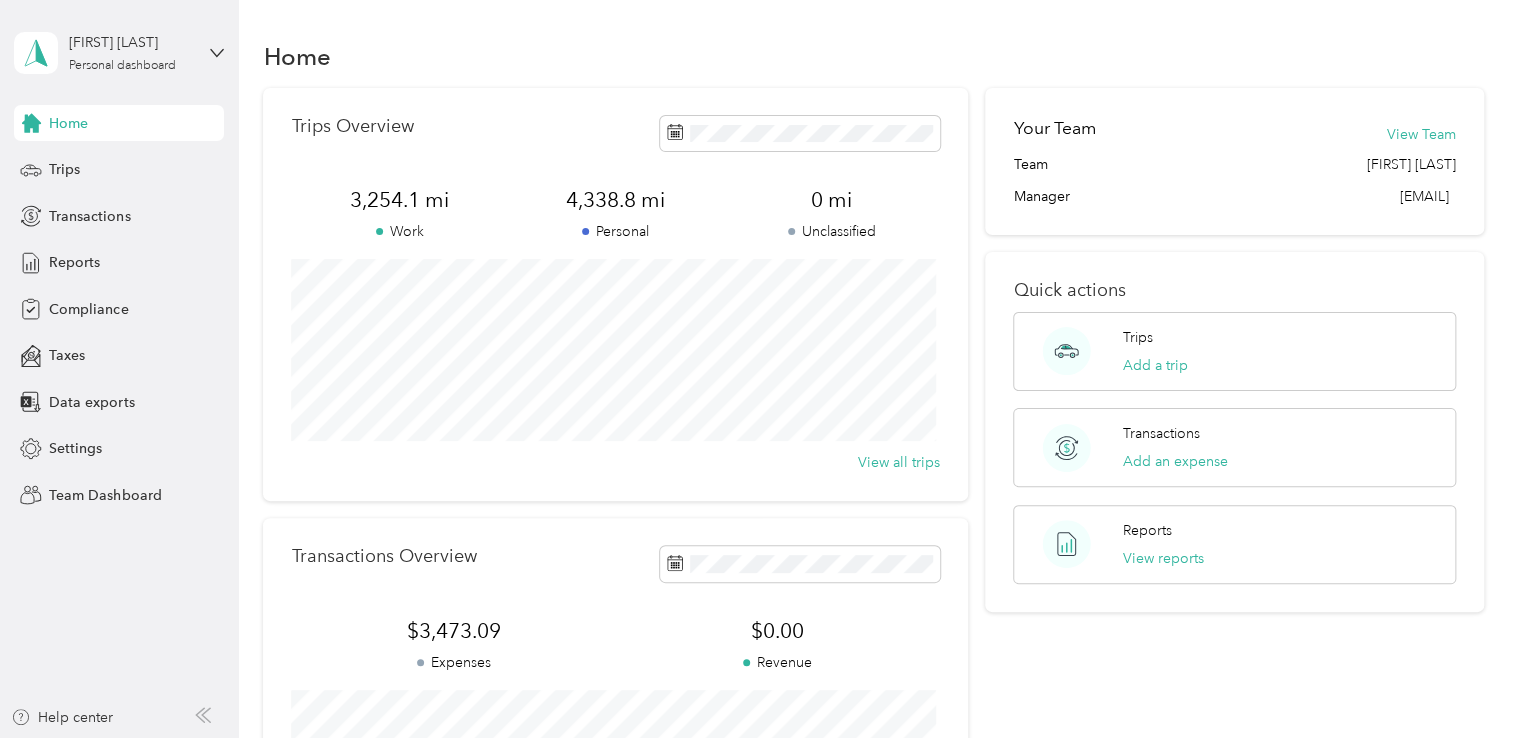 click on "View Team" at bounding box center (1421, 134) 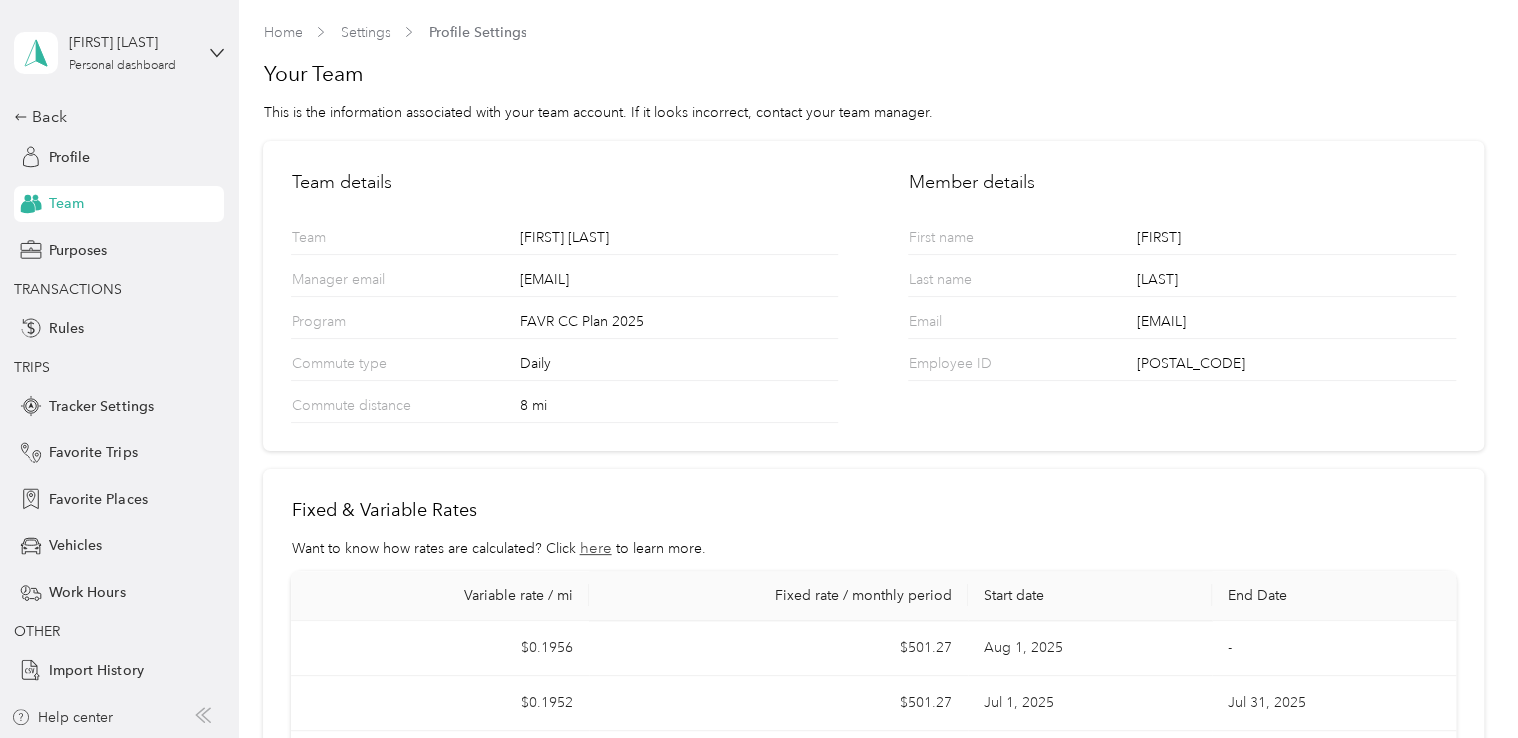 scroll, scrollTop: 0, scrollLeft: 0, axis: both 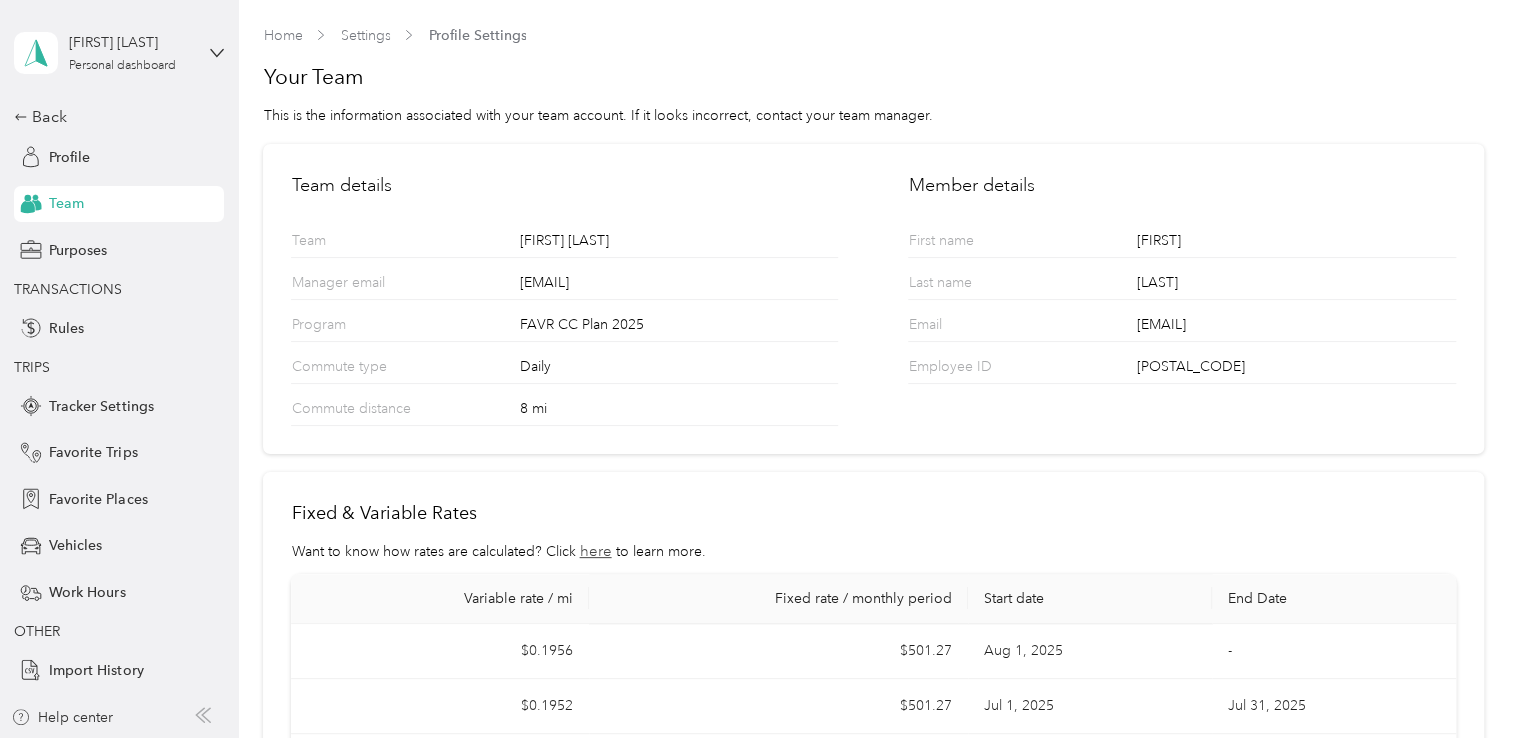 click on "Back" at bounding box center (114, 117) 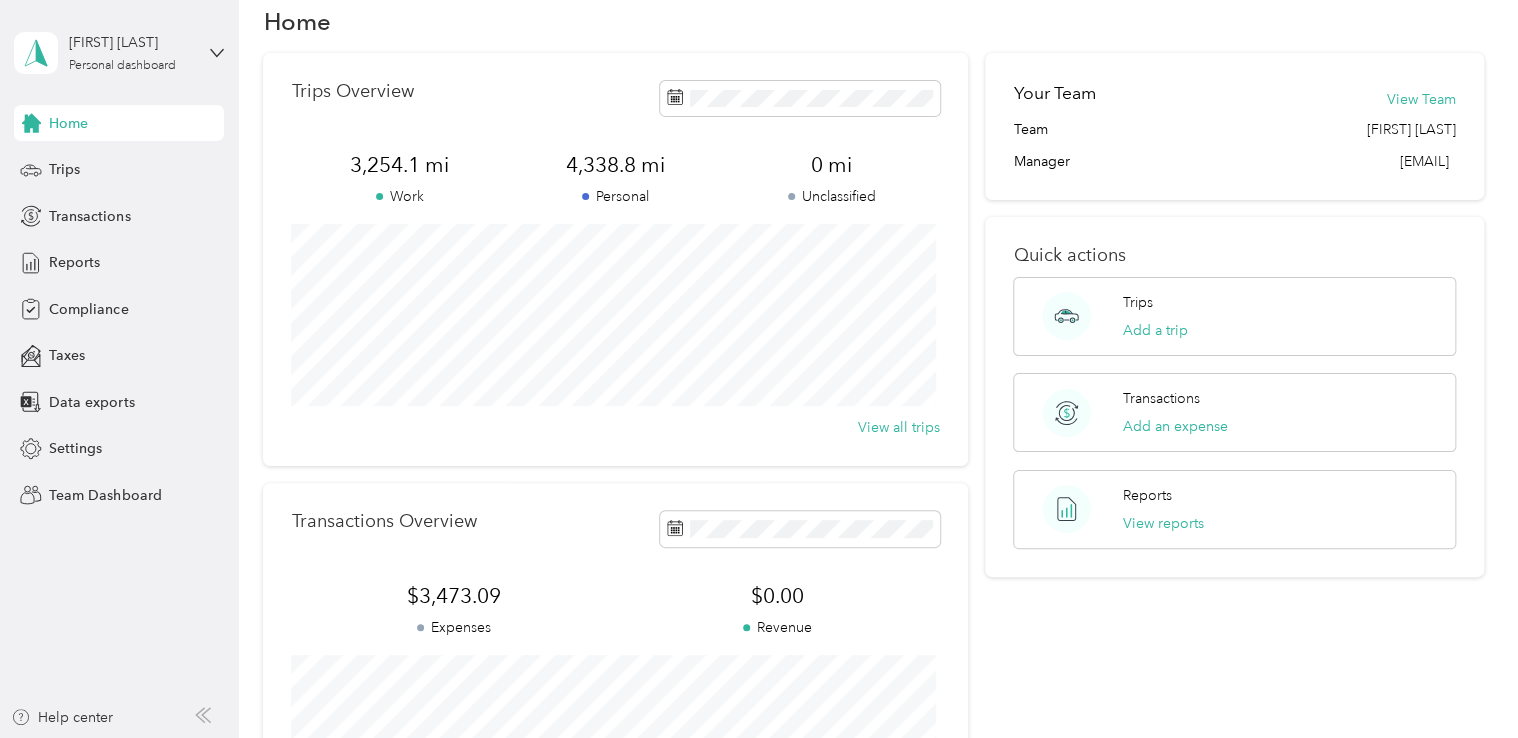 scroll, scrollTop: 0, scrollLeft: 0, axis: both 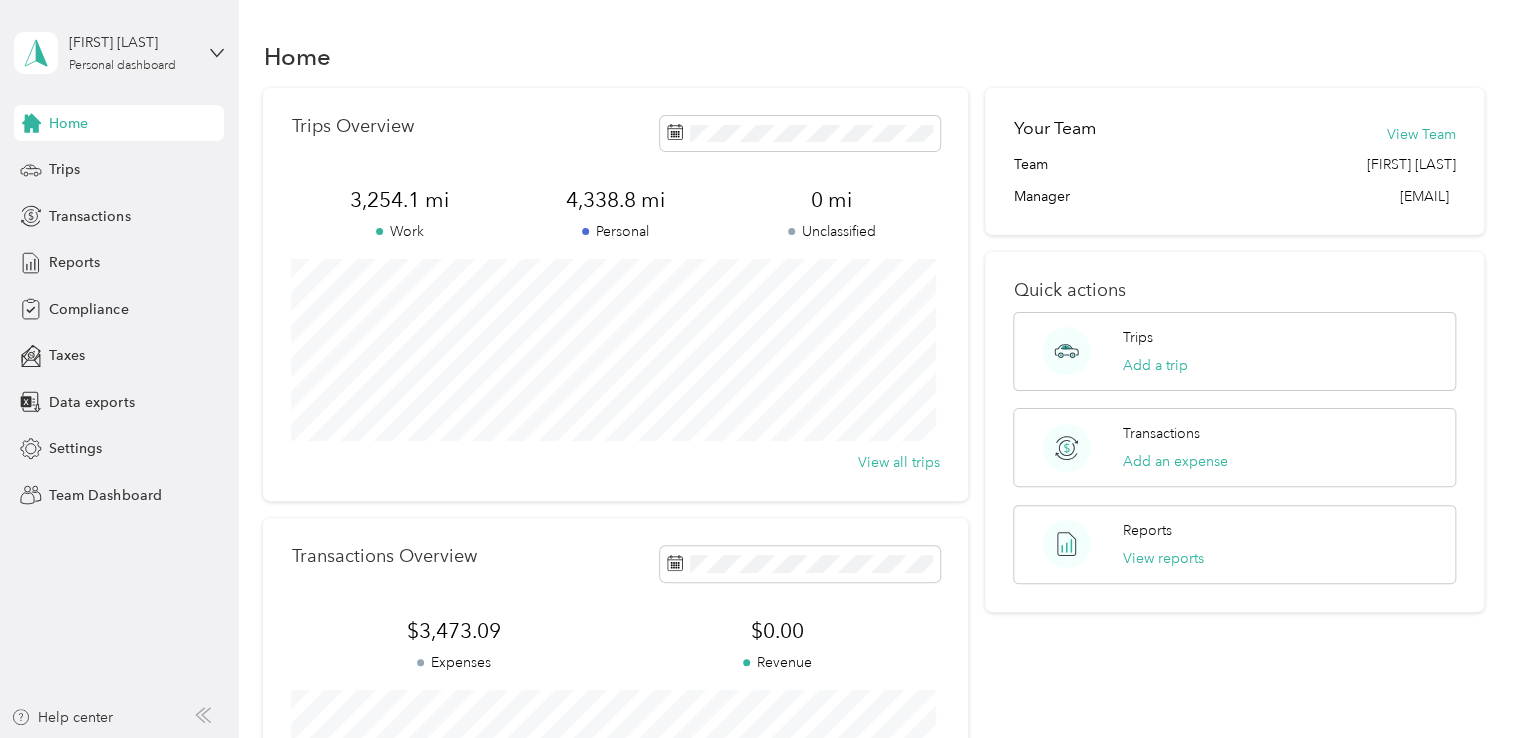 click on "Reports" at bounding box center (74, 262) 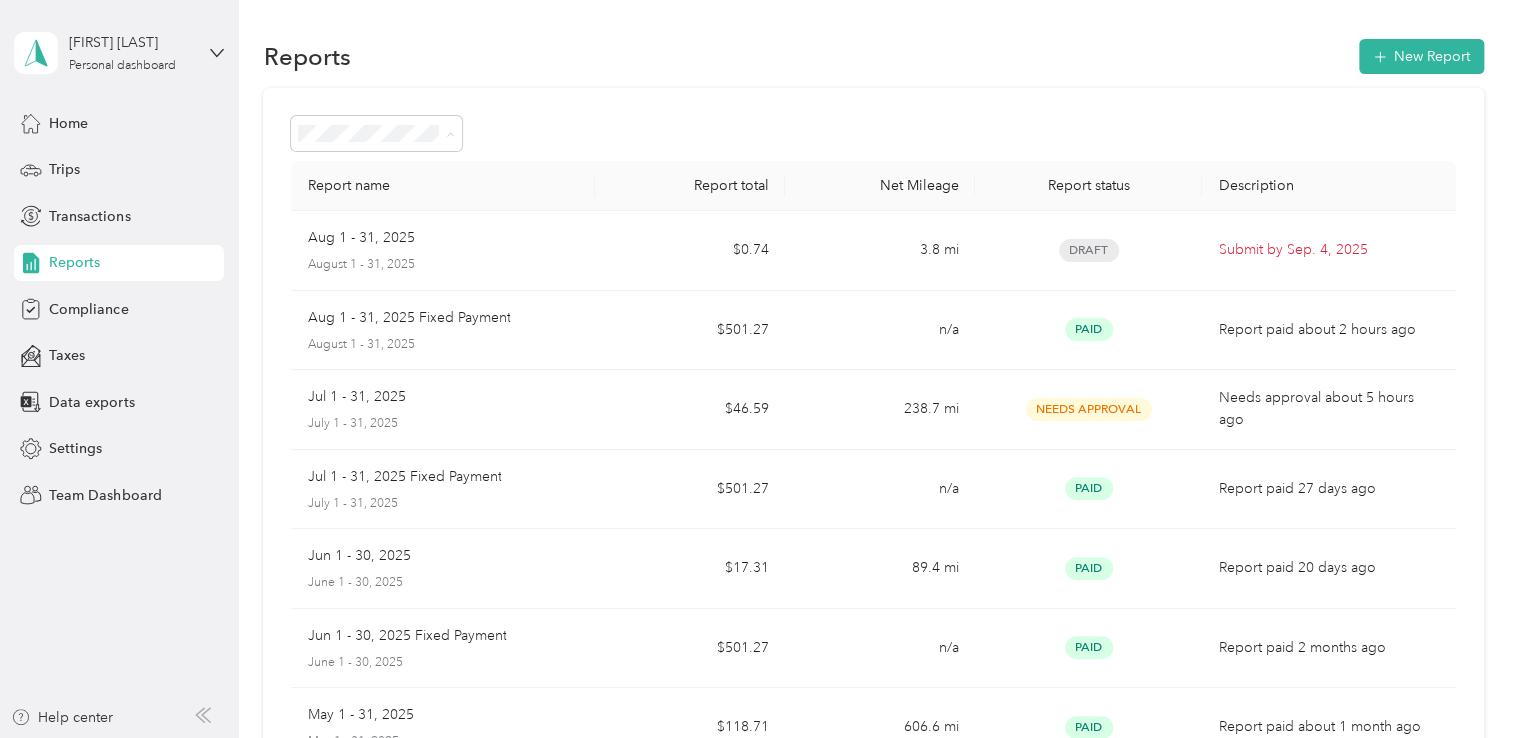 click on "Needs approval" at bounding box center [377, 240] 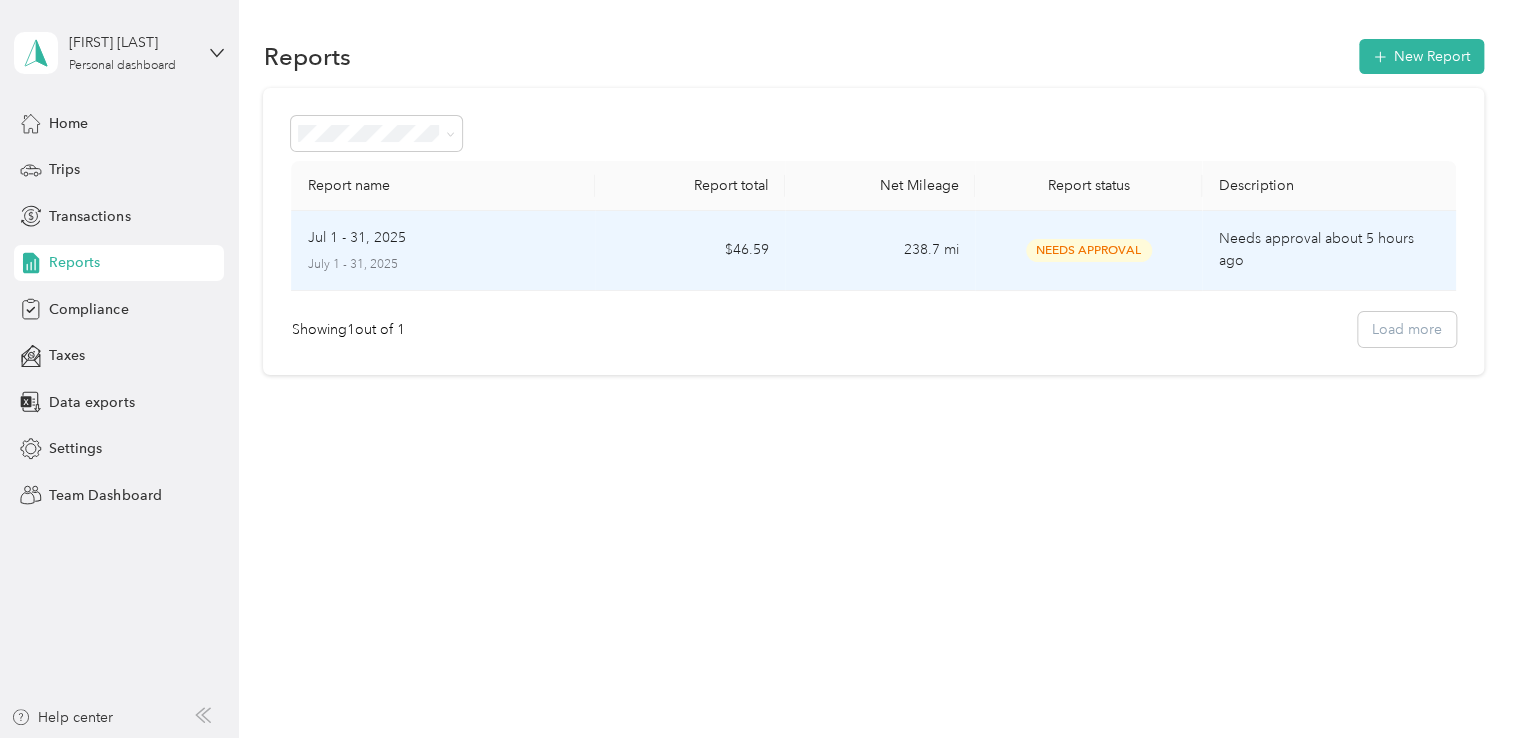 click on "Jul 1 - 31, 2025 July 1 - 31, 2025" at bounding box center [443, 250] 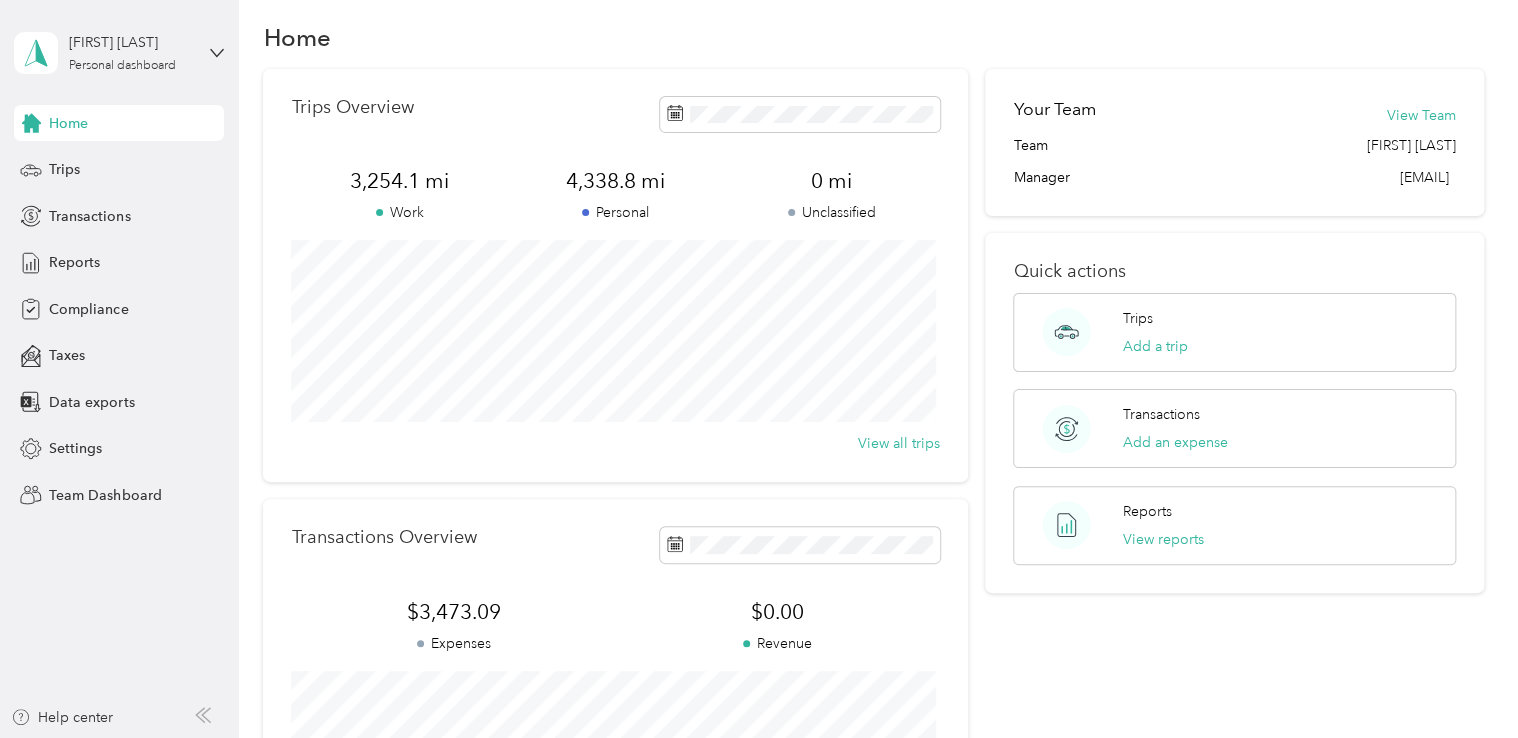 scroll, scrollTop: 0, scrollLeft: 0, axis: both 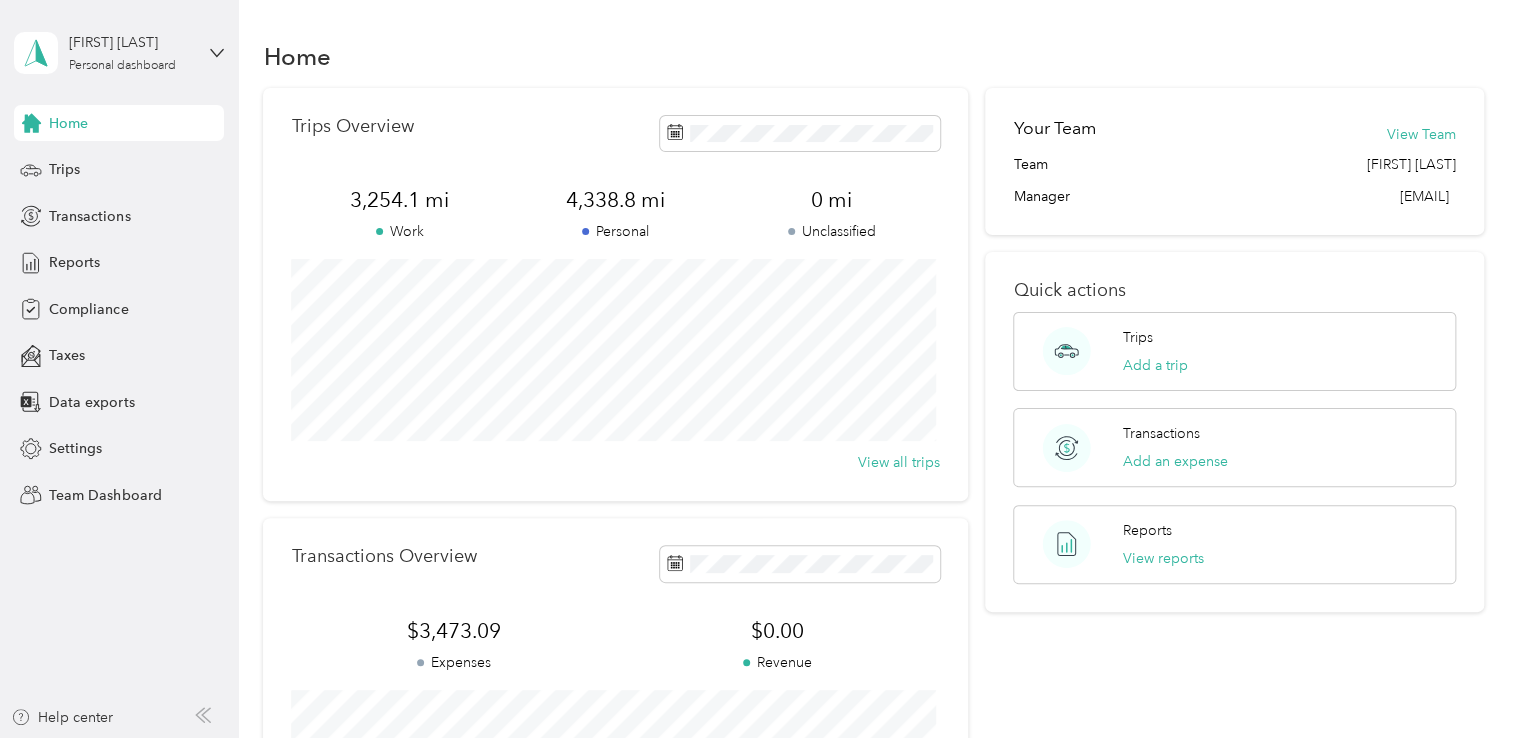 click on "View reports" at bounding box center [1163, 558] 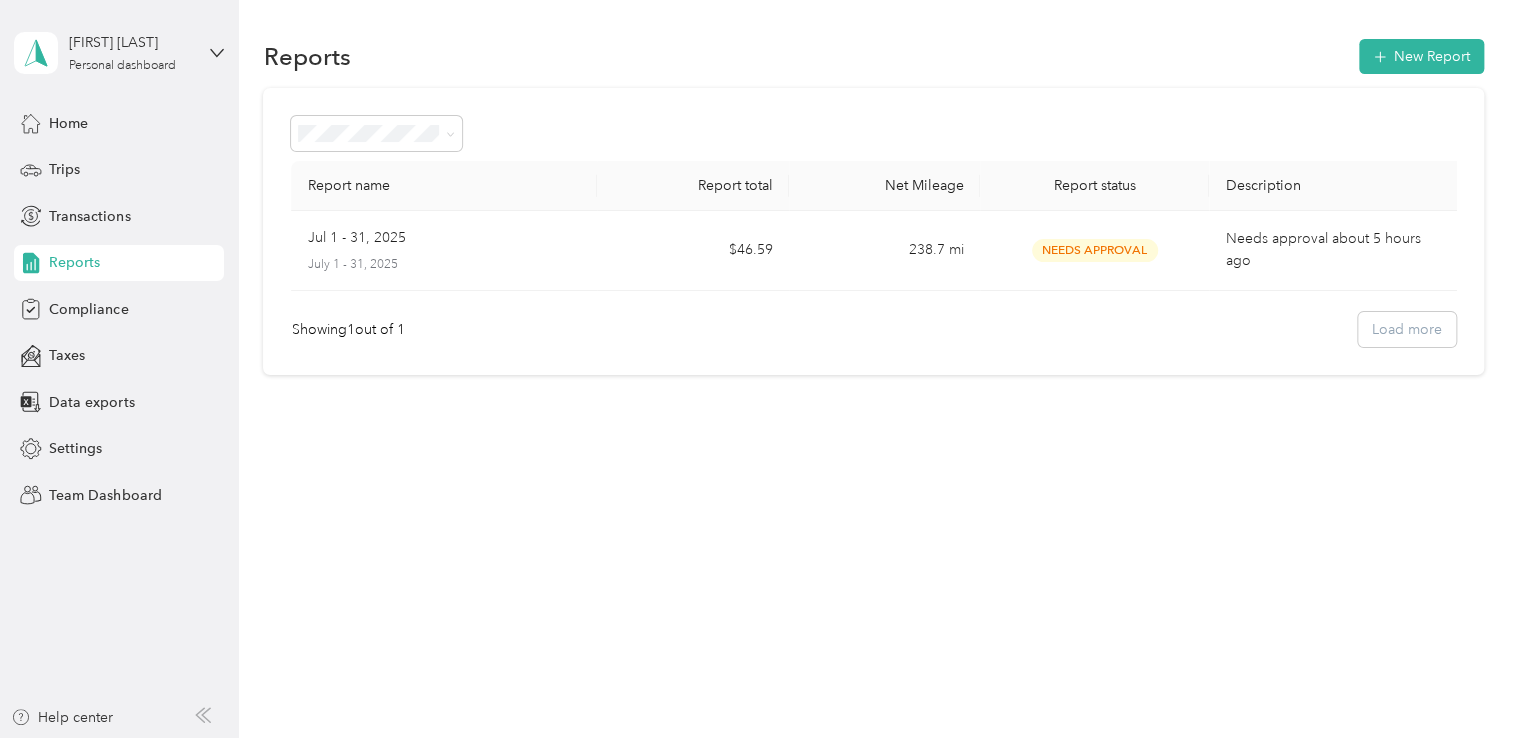 click on "Showing  1  out of   1 Load more" at bounding box center (873, 329) 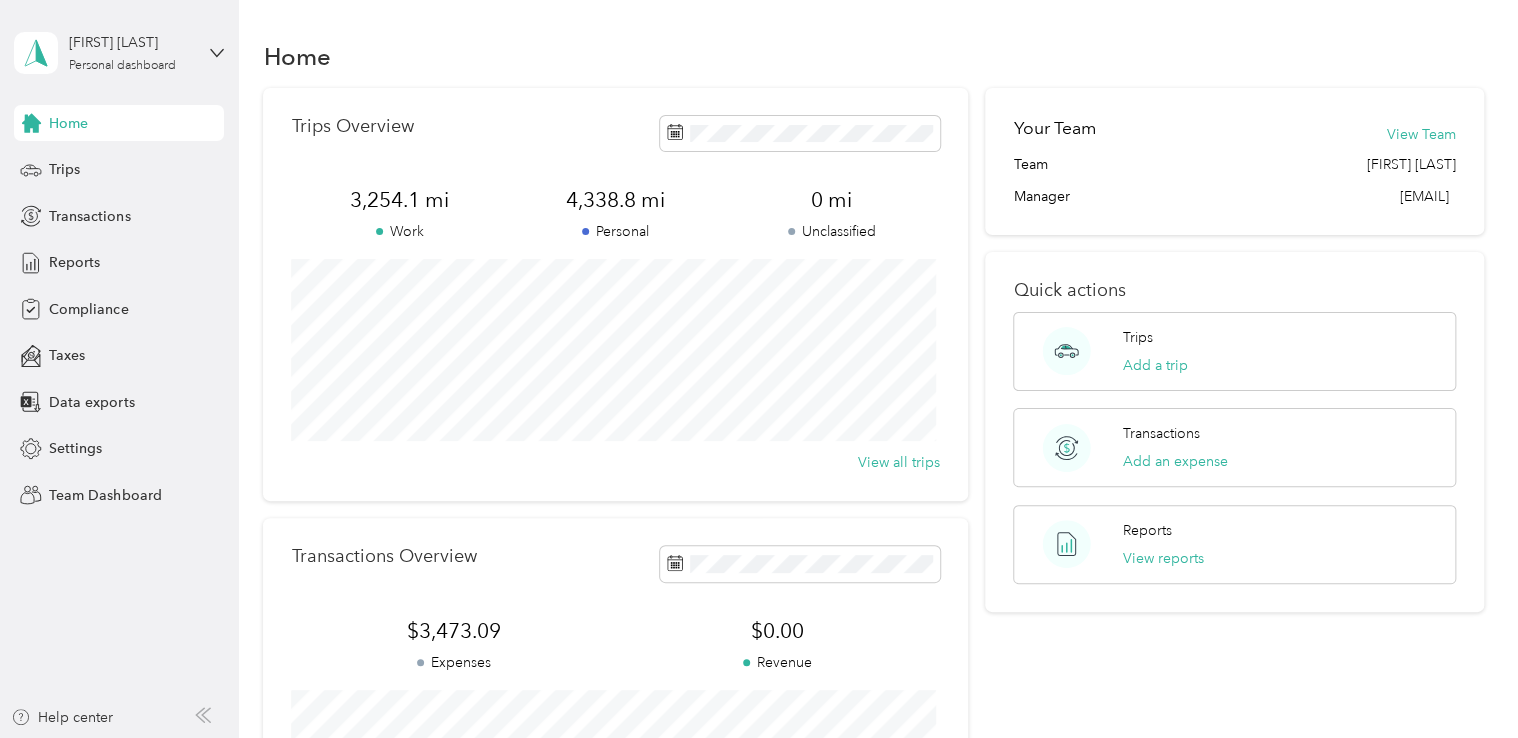 click on "Team Dashboard" at bounding box center [105, 495] 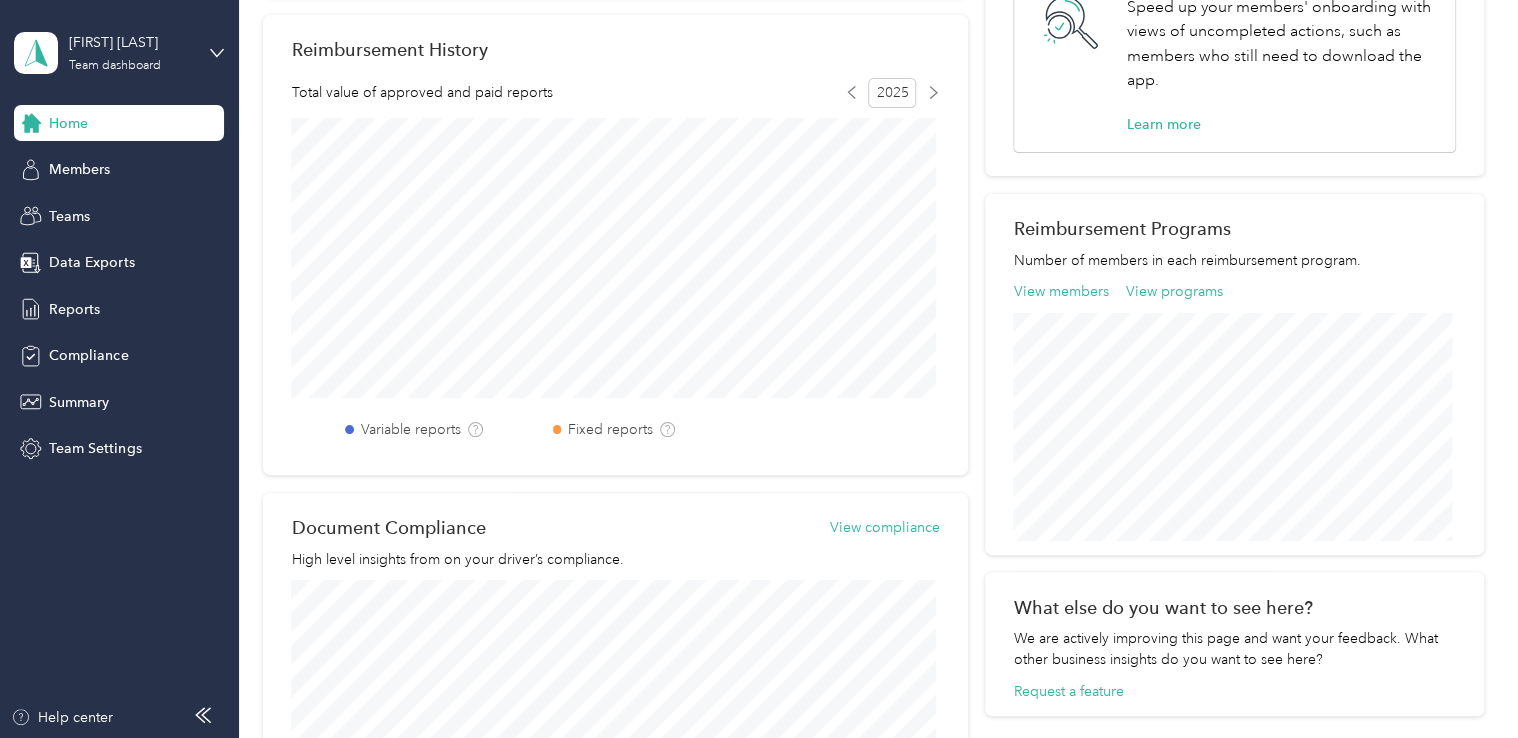 scroll, scrollTop: 0, scrollLeft: 0, axis: both 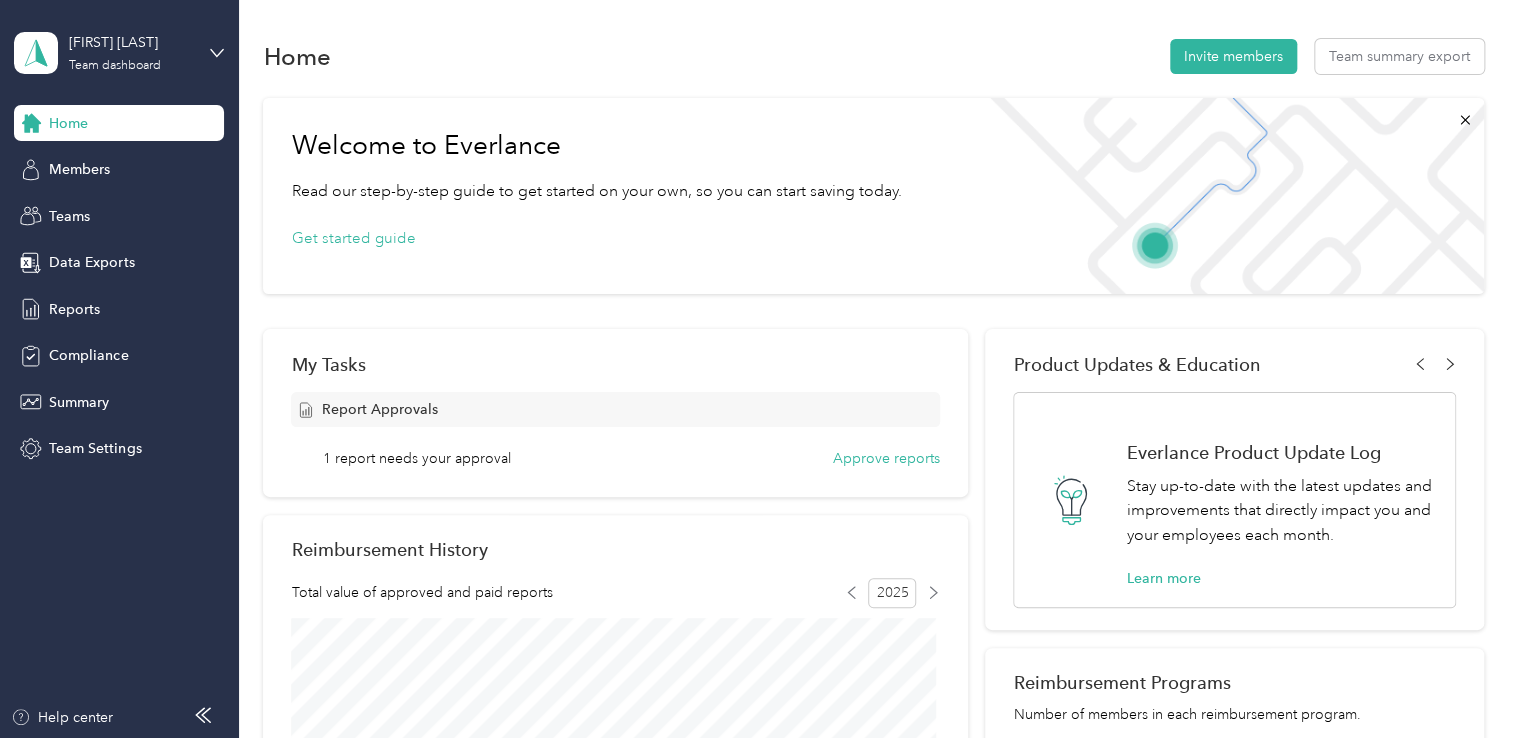 click on "Members" at bounding box center (79, 169) 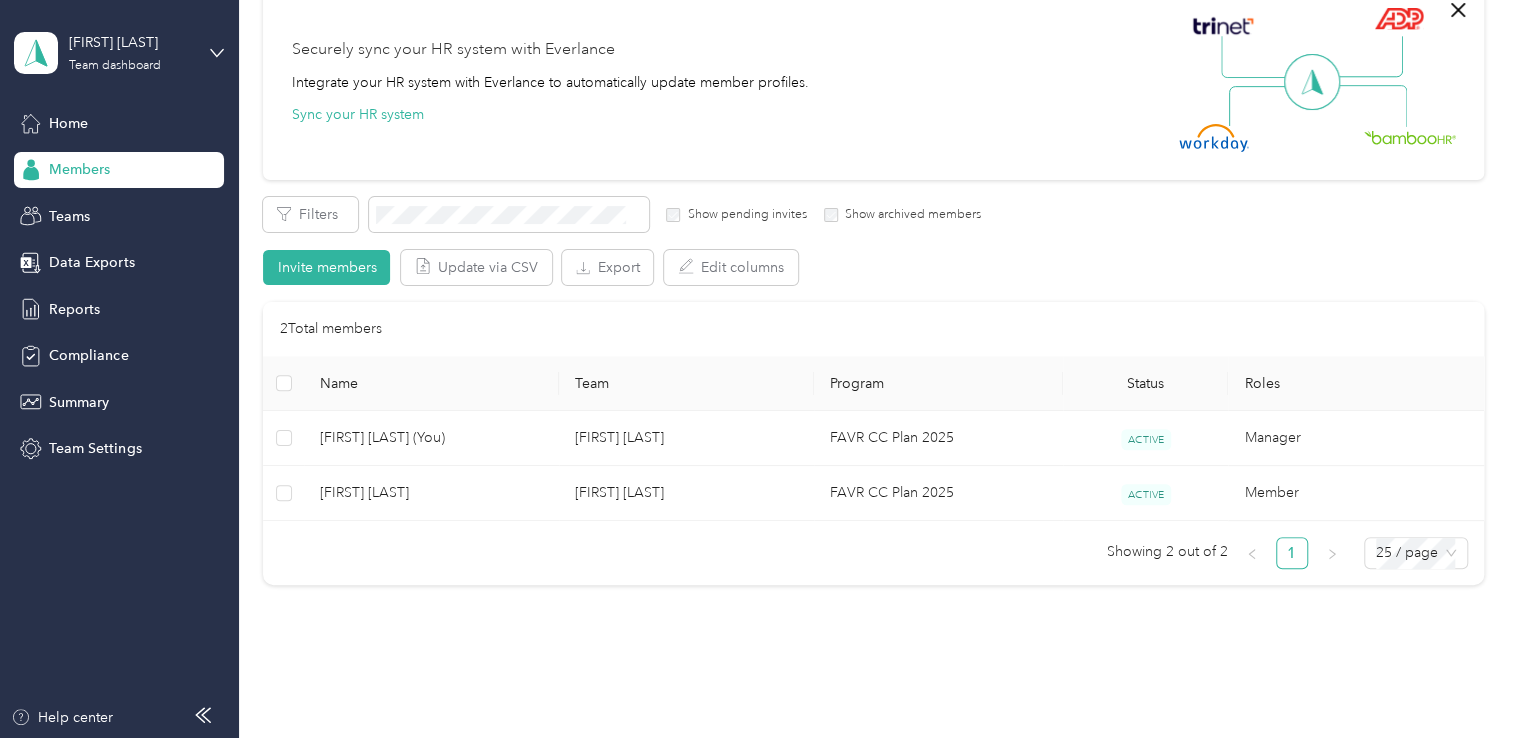 scroll, scrollTop: 200, scrollLeft: 0, axis: vertical 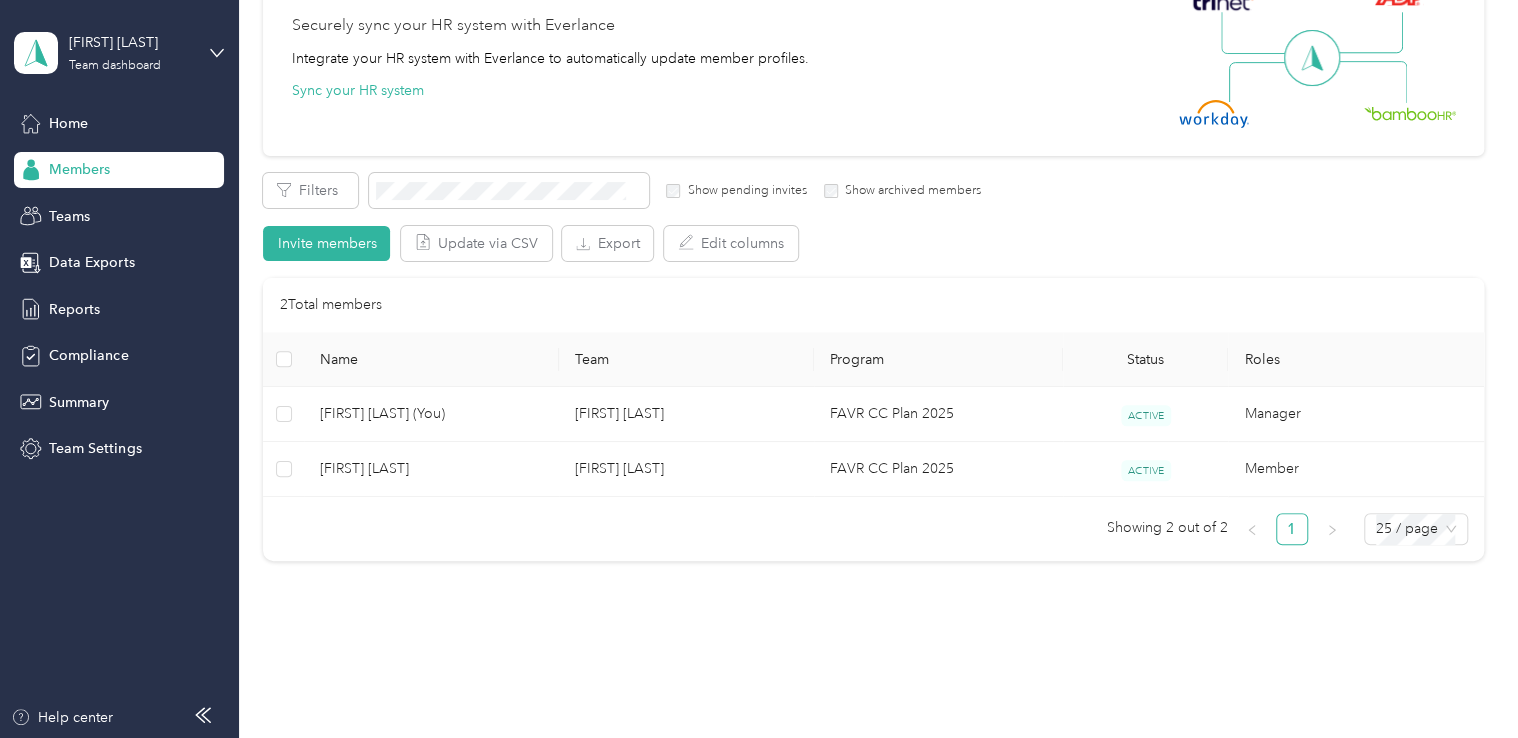 click on "Reports" at bounding box center (74, 309) 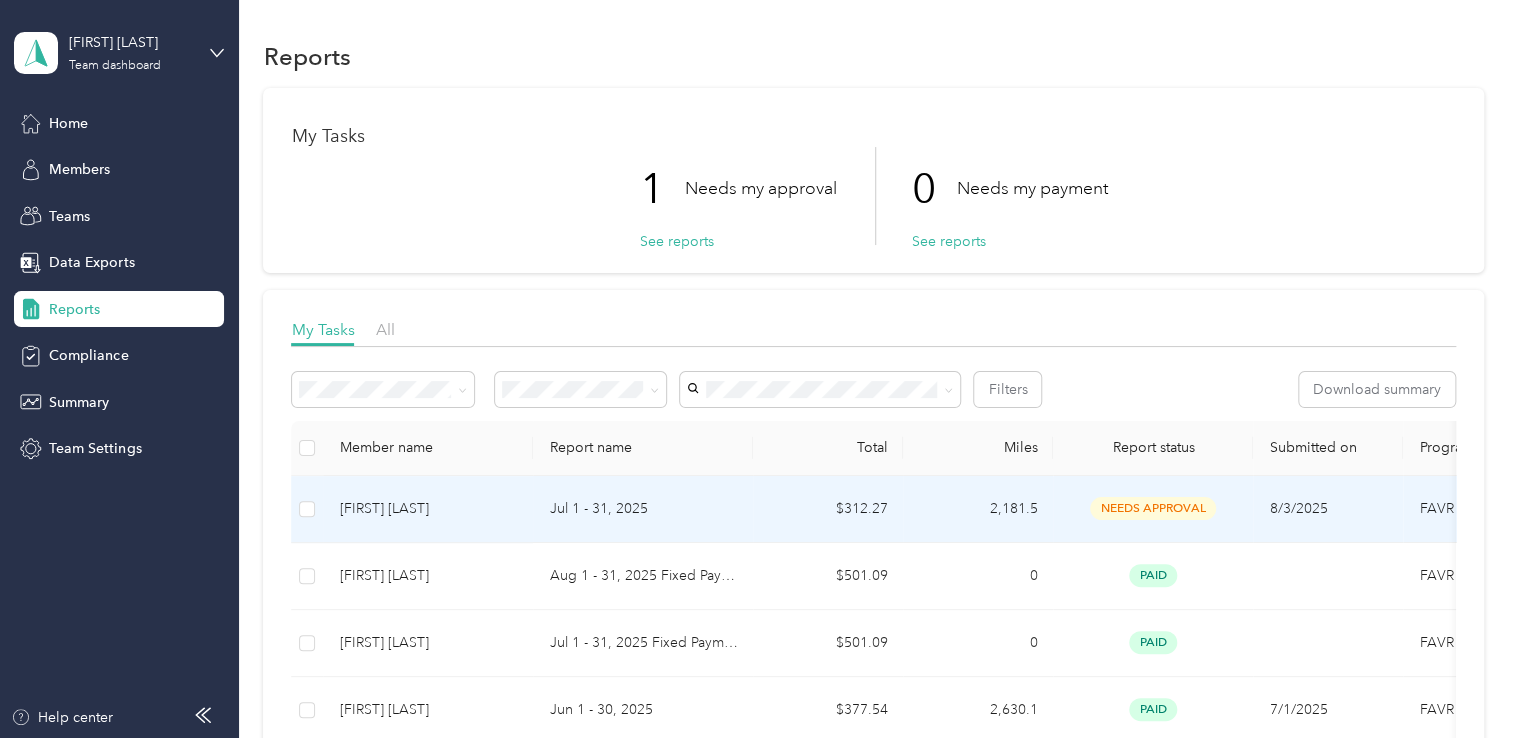 click on "needs approval" at bounding box center (1153, 508) 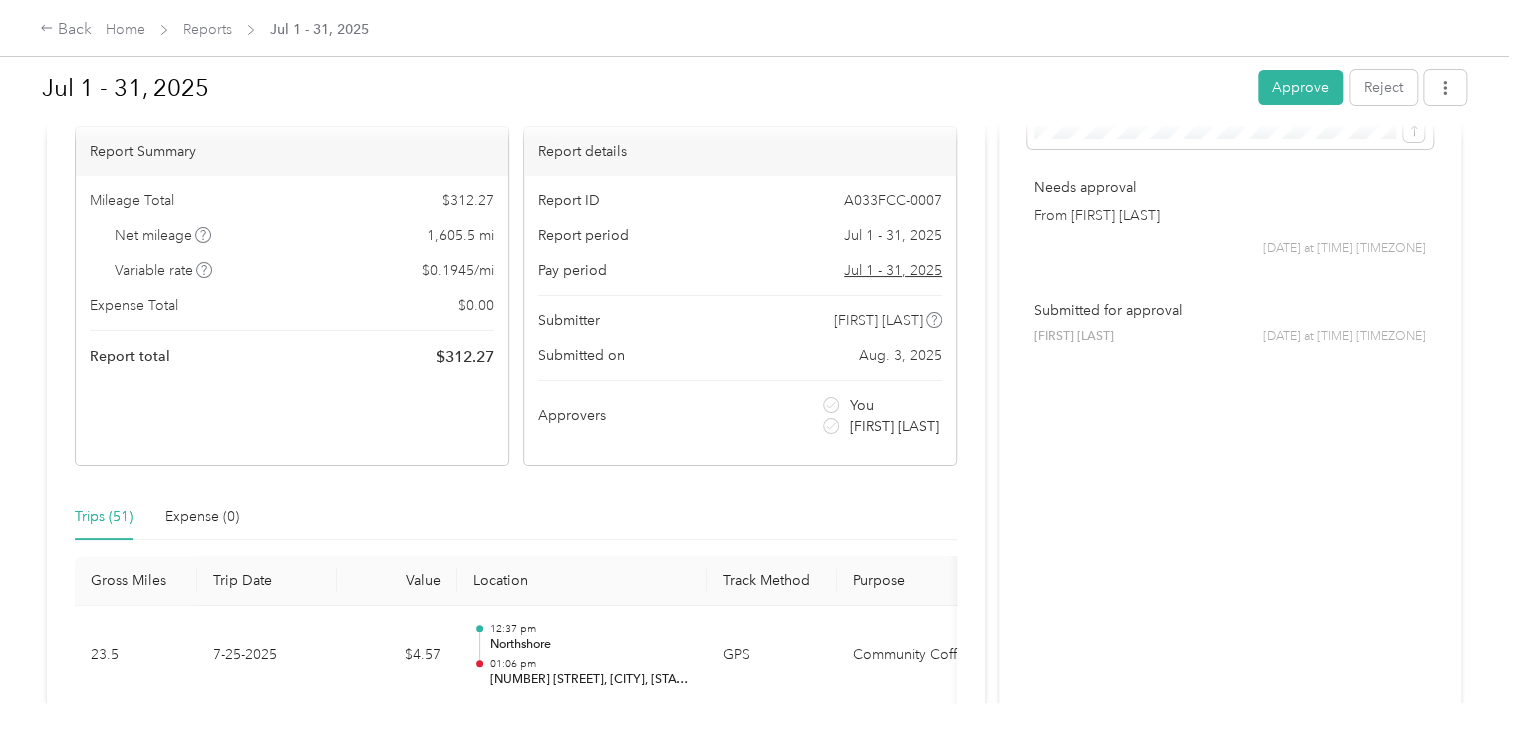 scroll, scrollTop: 0, scrollLeft: 0, axis: both 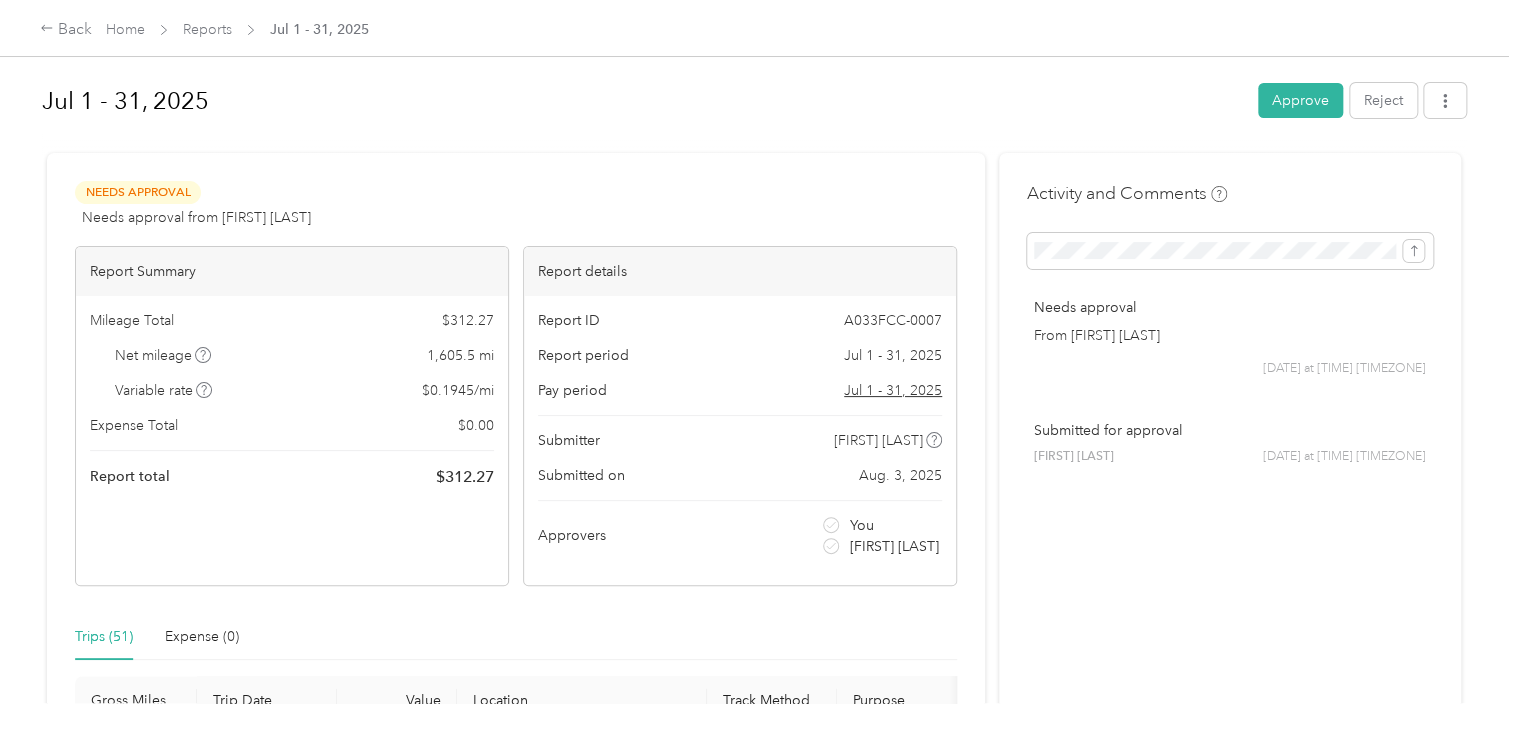 click on "Approve" at bounding box center [1300, 100] 